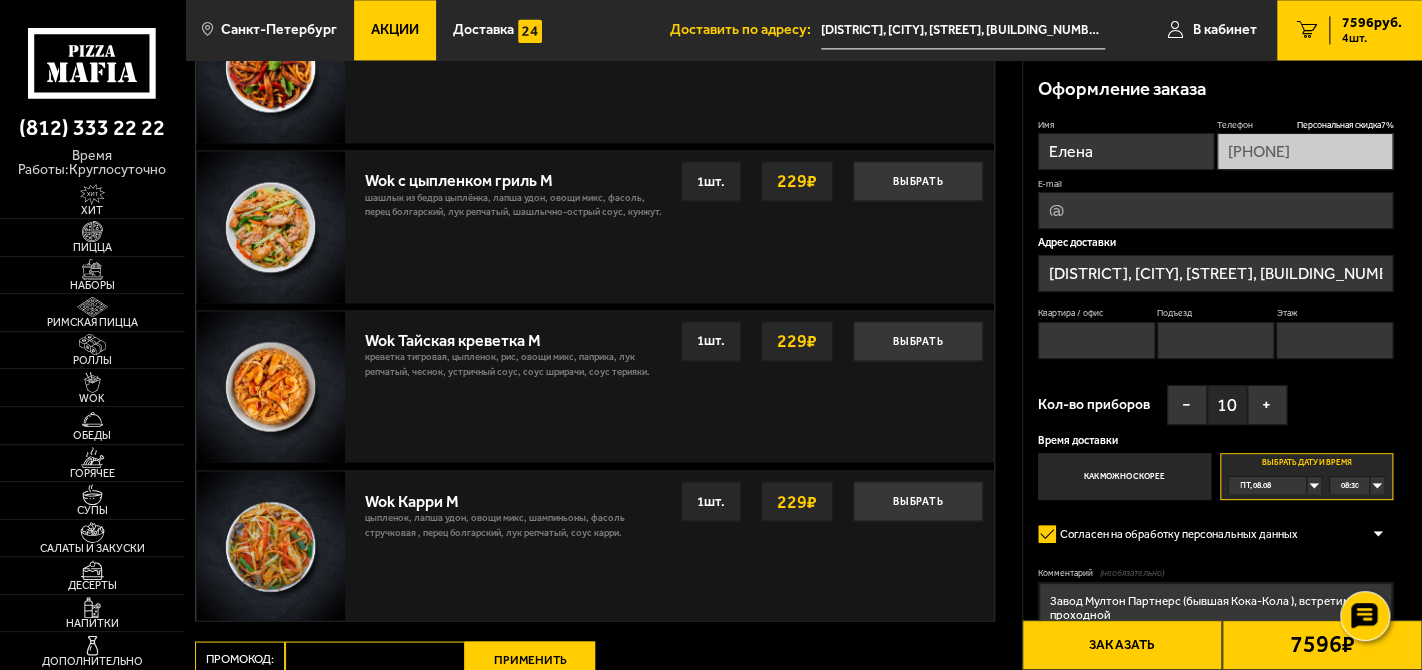 scroll, scrollTop: 1300, scrollLeft: 0, axis: vertical 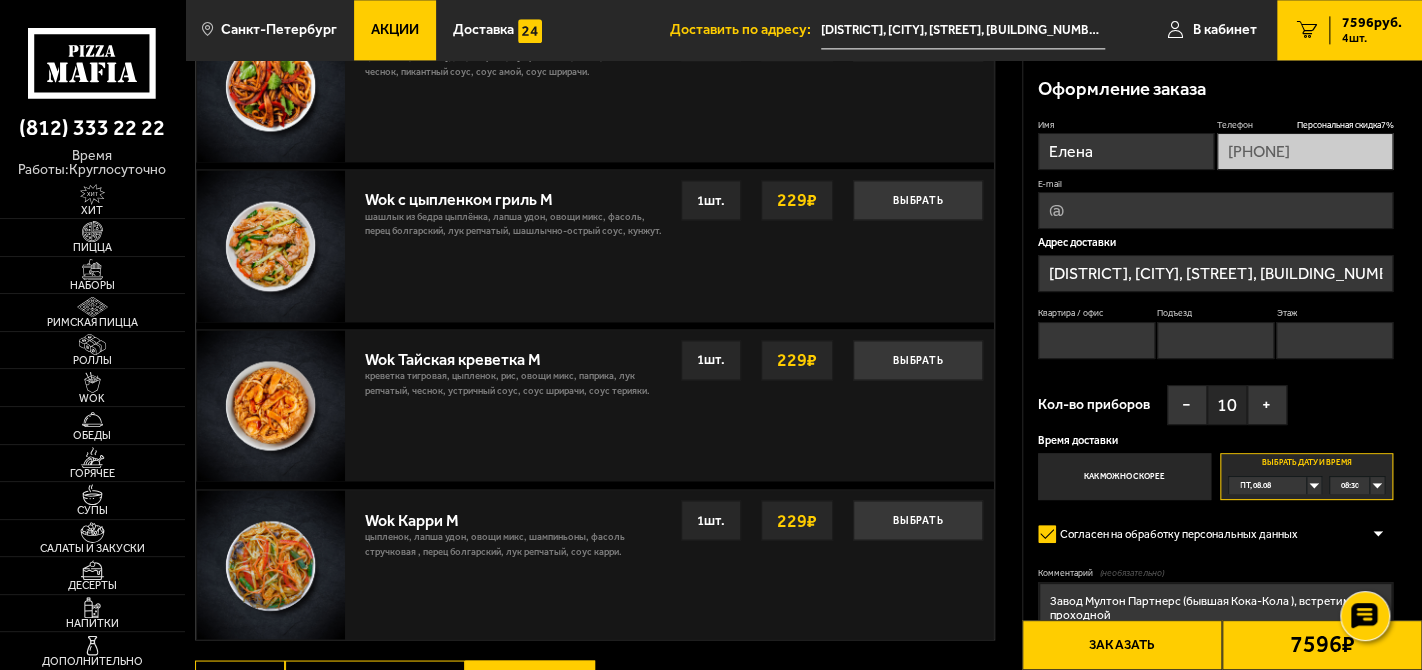 click on "Заказать" at bounding box center (1122, 645) 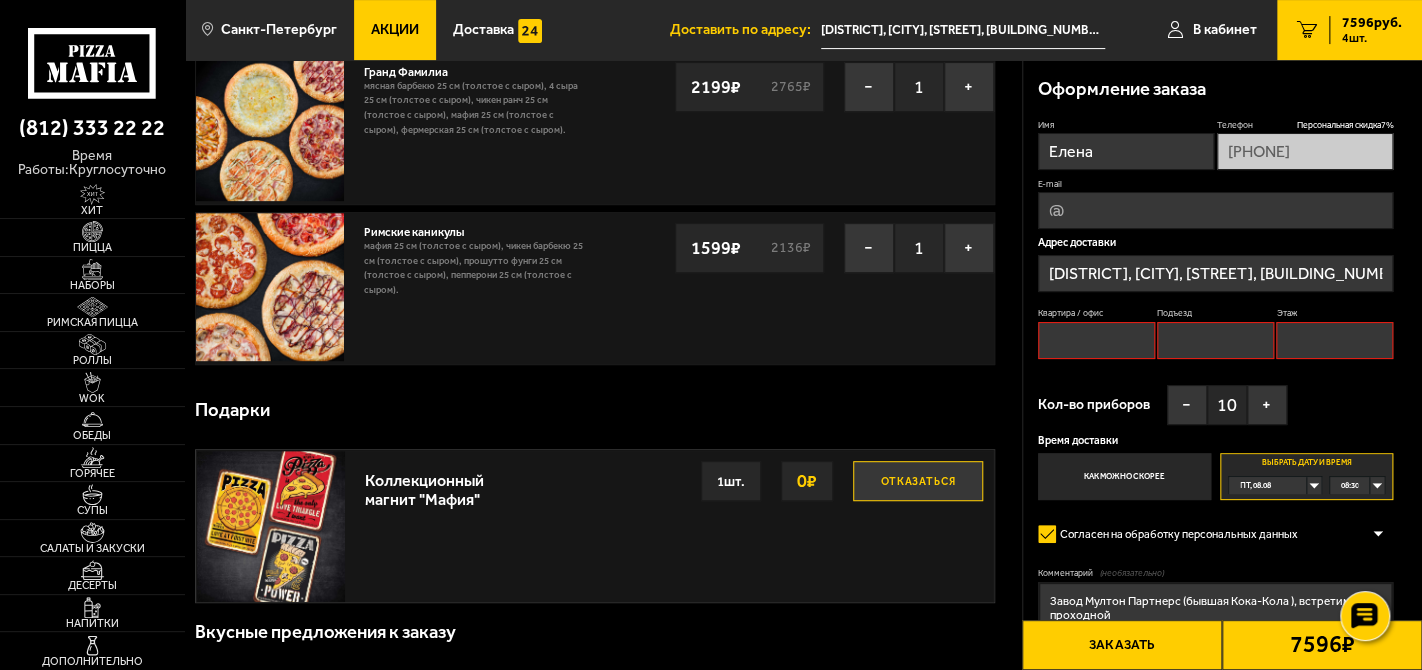 scroll, scrollTop: 170, scrollLeft: 0, axis: vertical 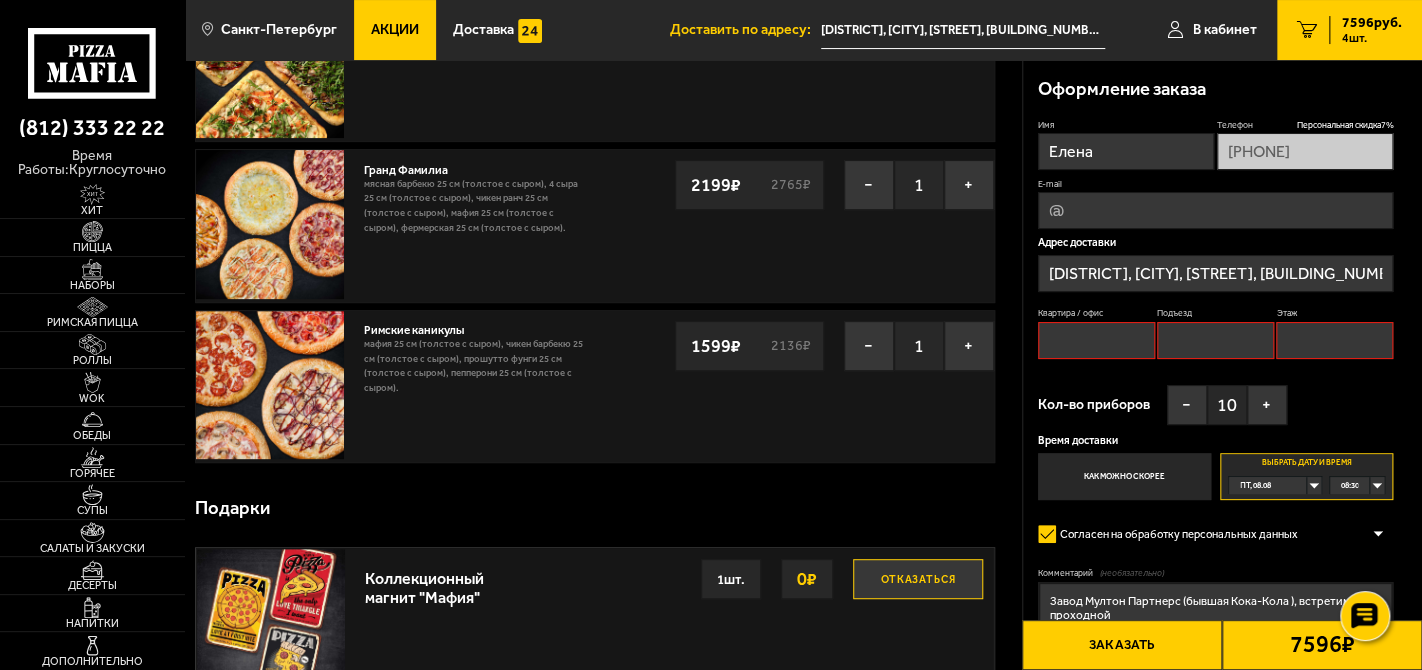 click on "Квартира / офис" at bounding box center (1096, 340) 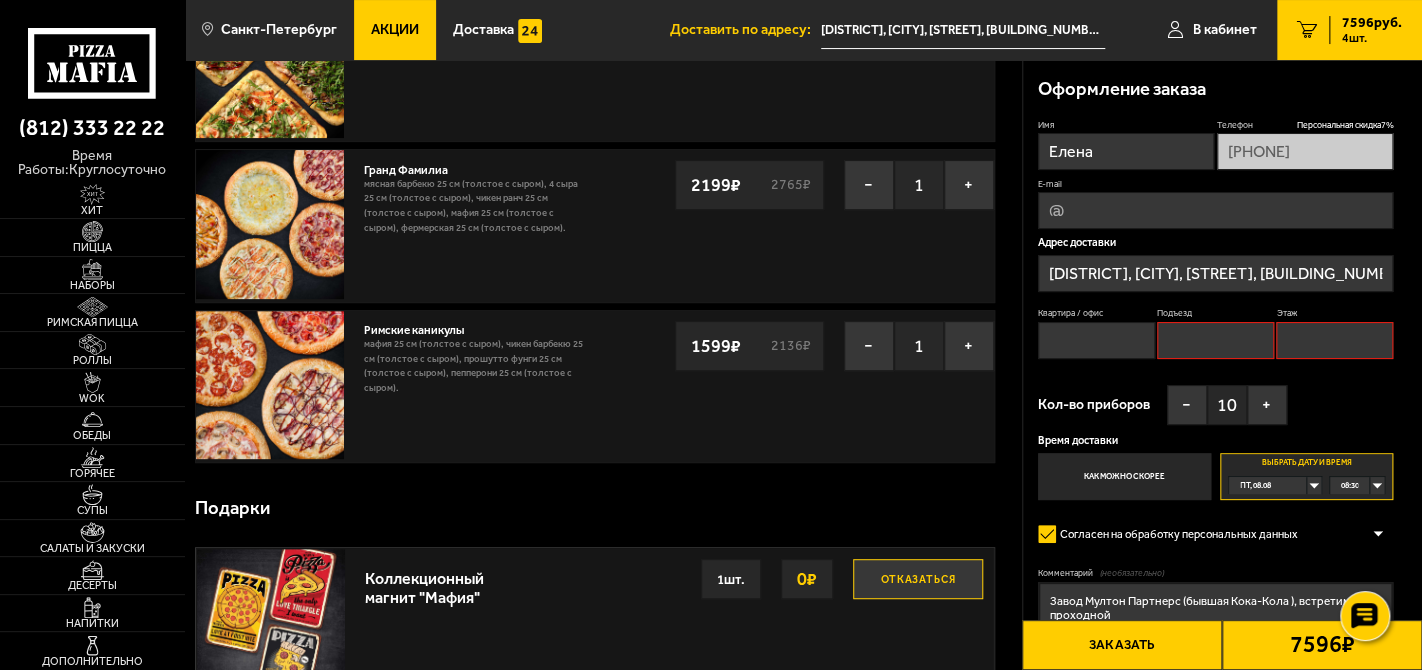 click on "Подъезд" at bounding box center [1215, 340] 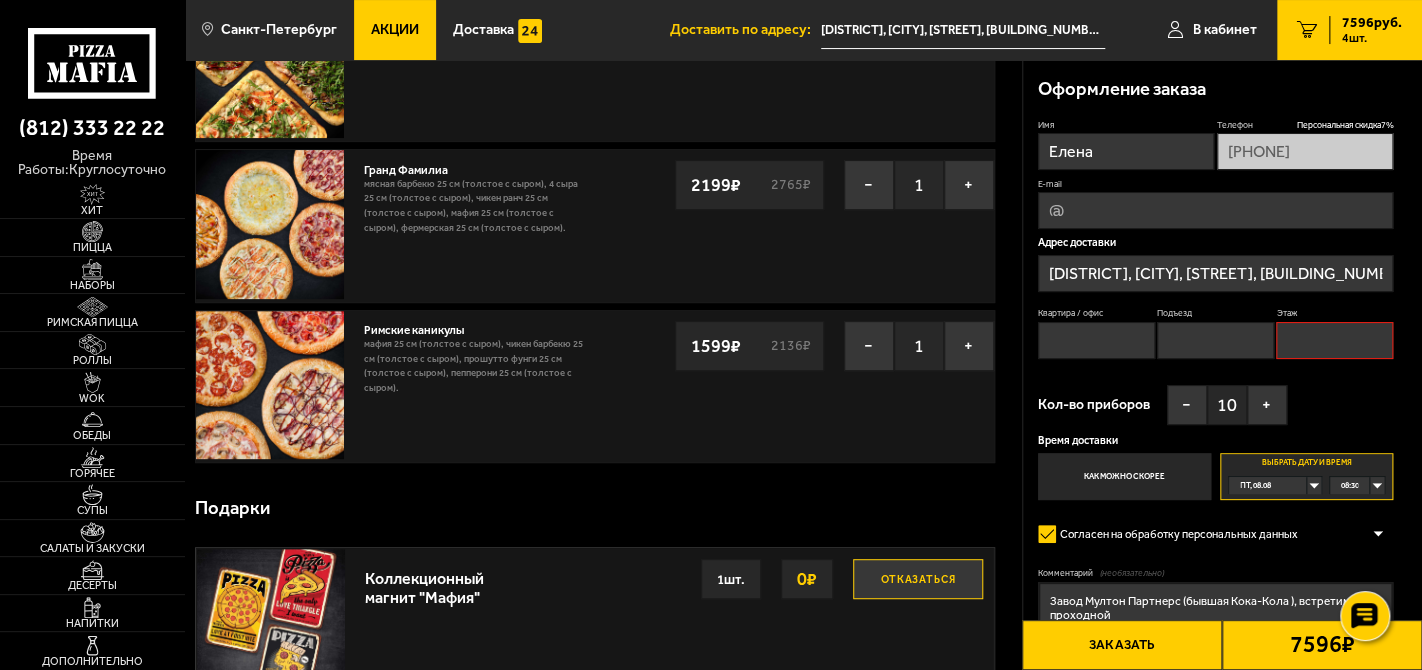 click on "Этаж" at bounding box center [1334, 340] 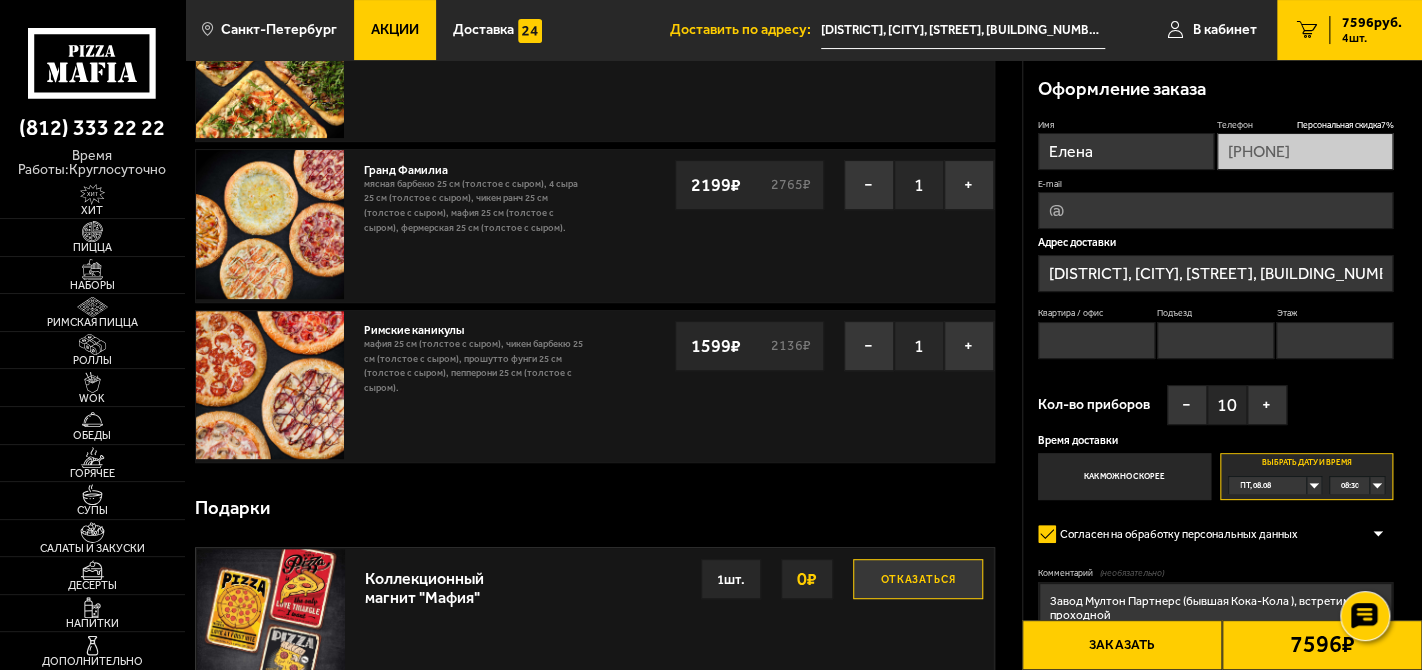 click on "Заказать" at bounding box center (1122, 645) 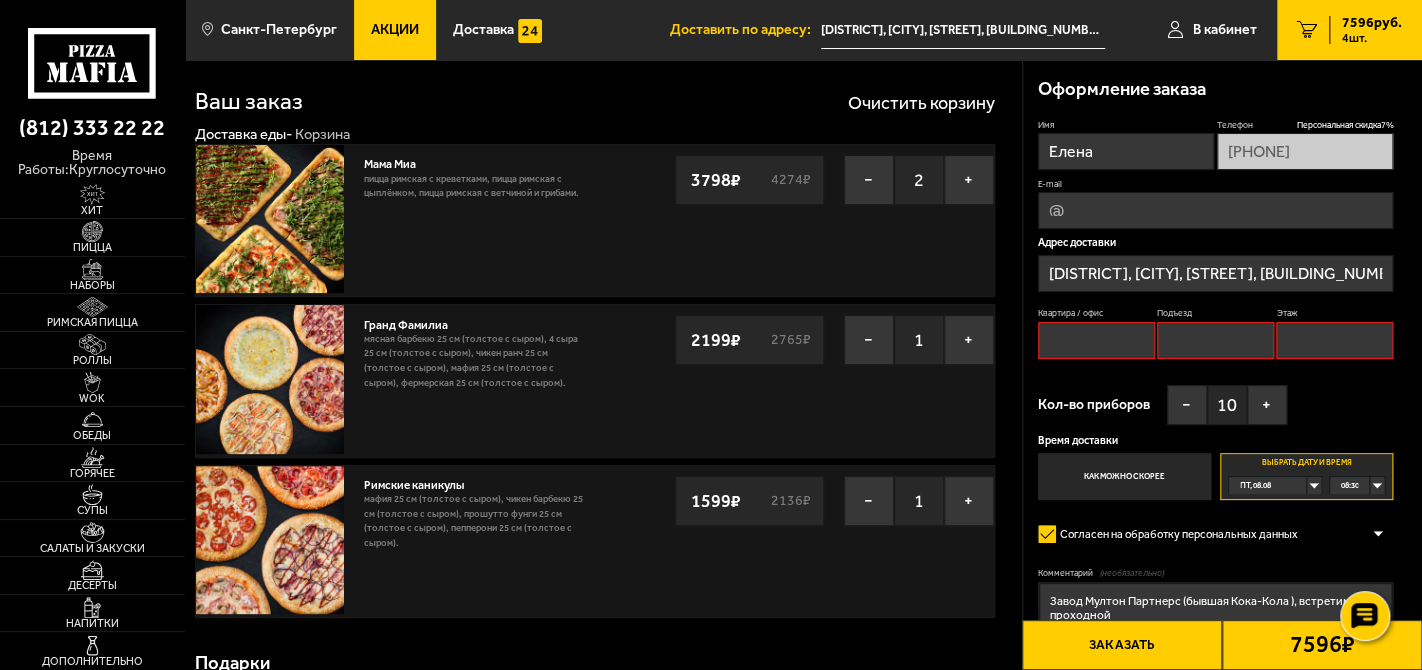scroll, scrollTop: 0, scrollLeft: 0, axis: both 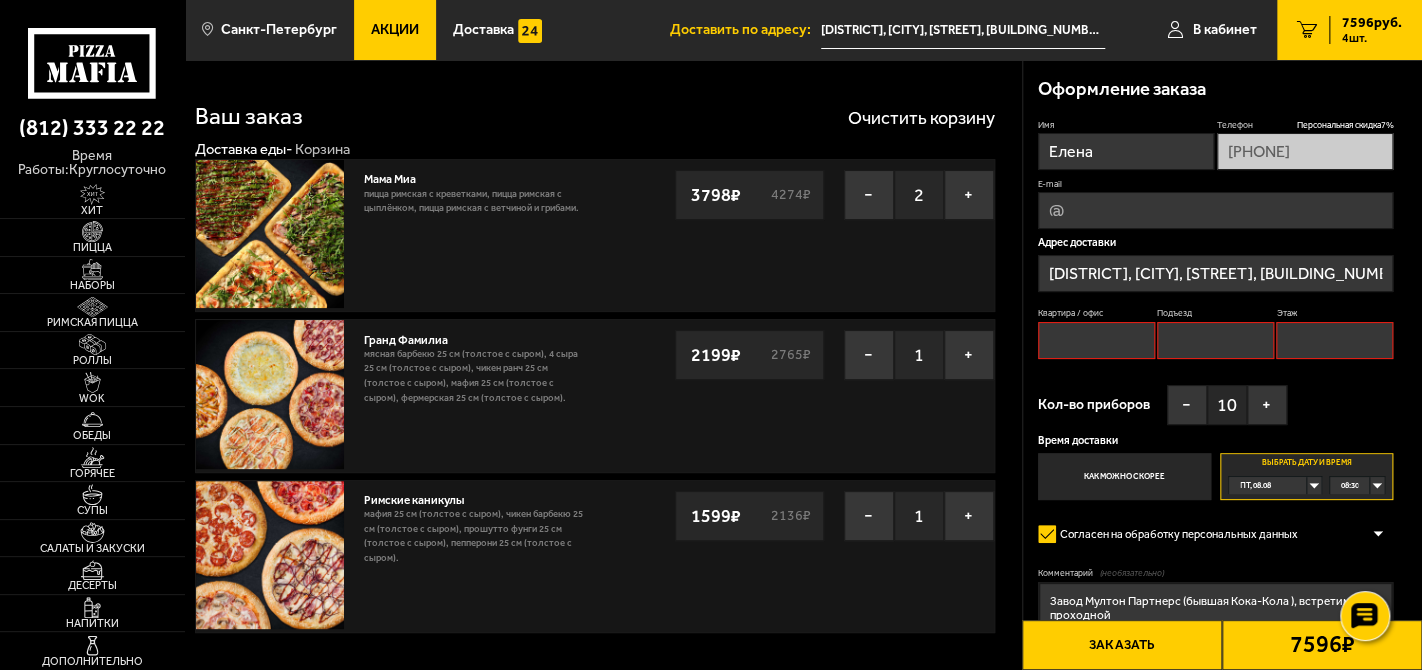 click on "Квартира / офис" at bounding box center (1096, 340) 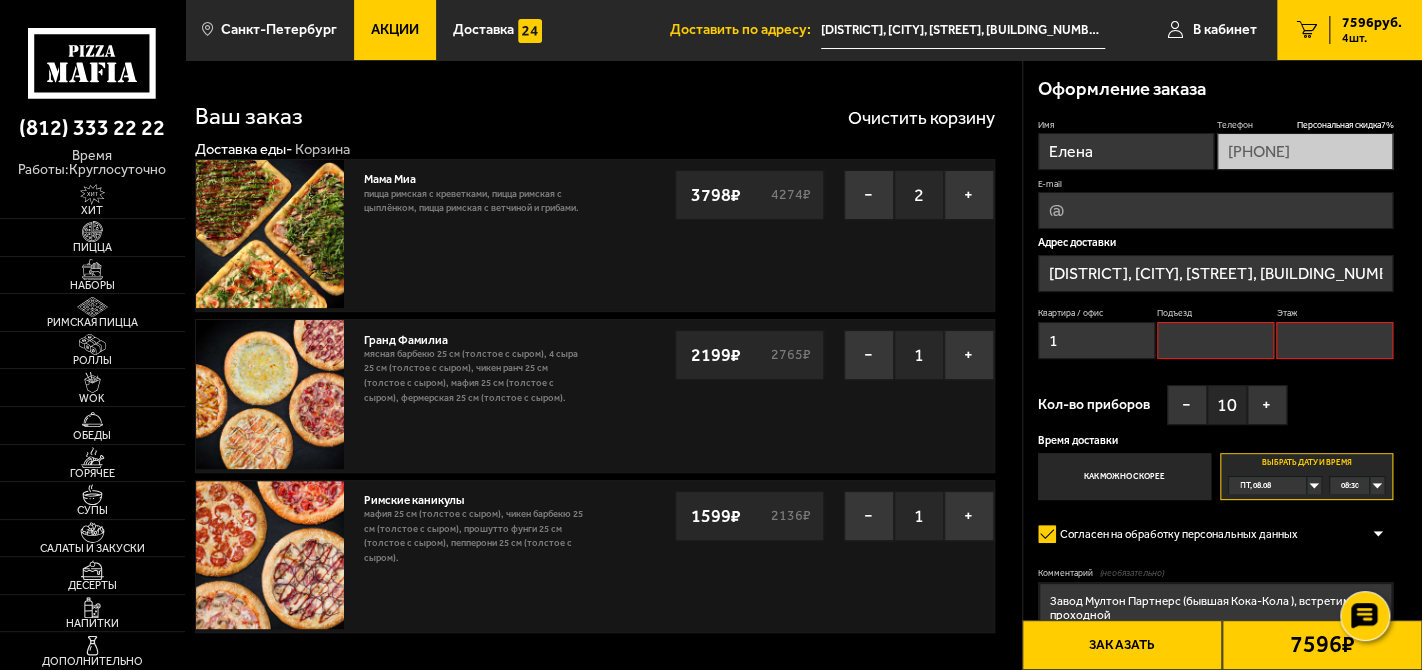 type on "1" 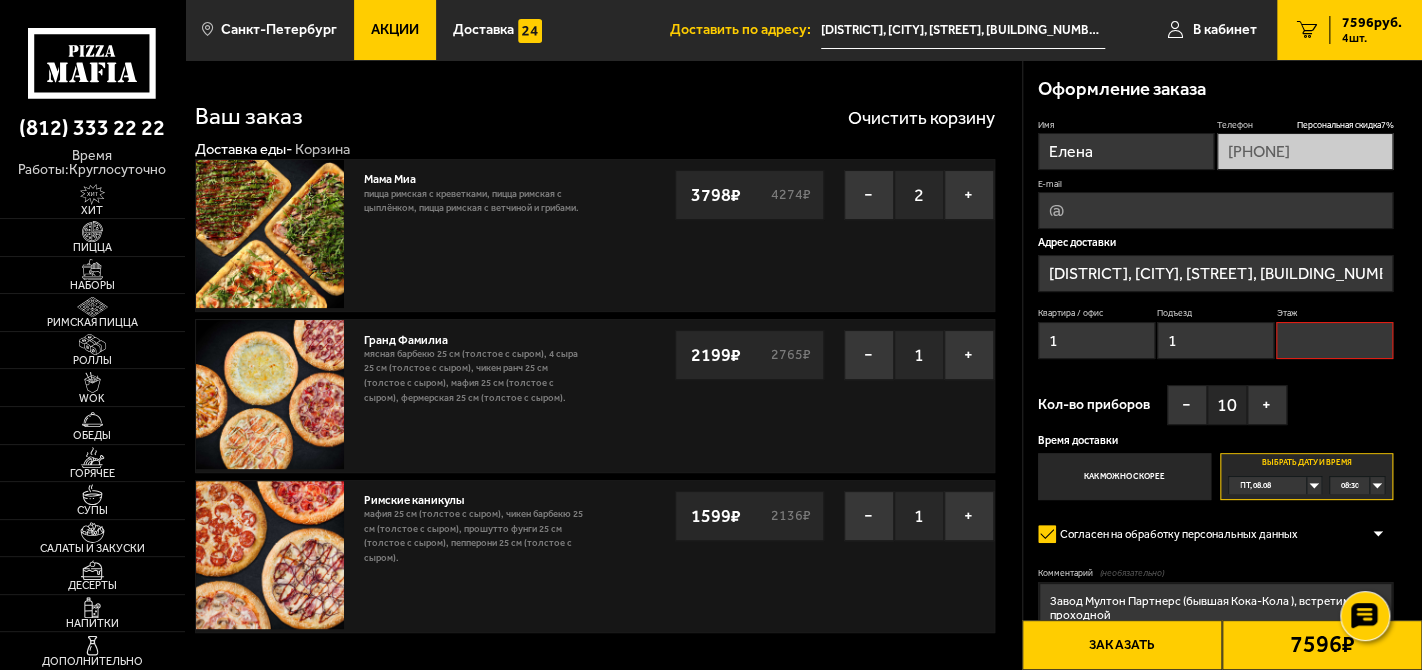 type on "1" 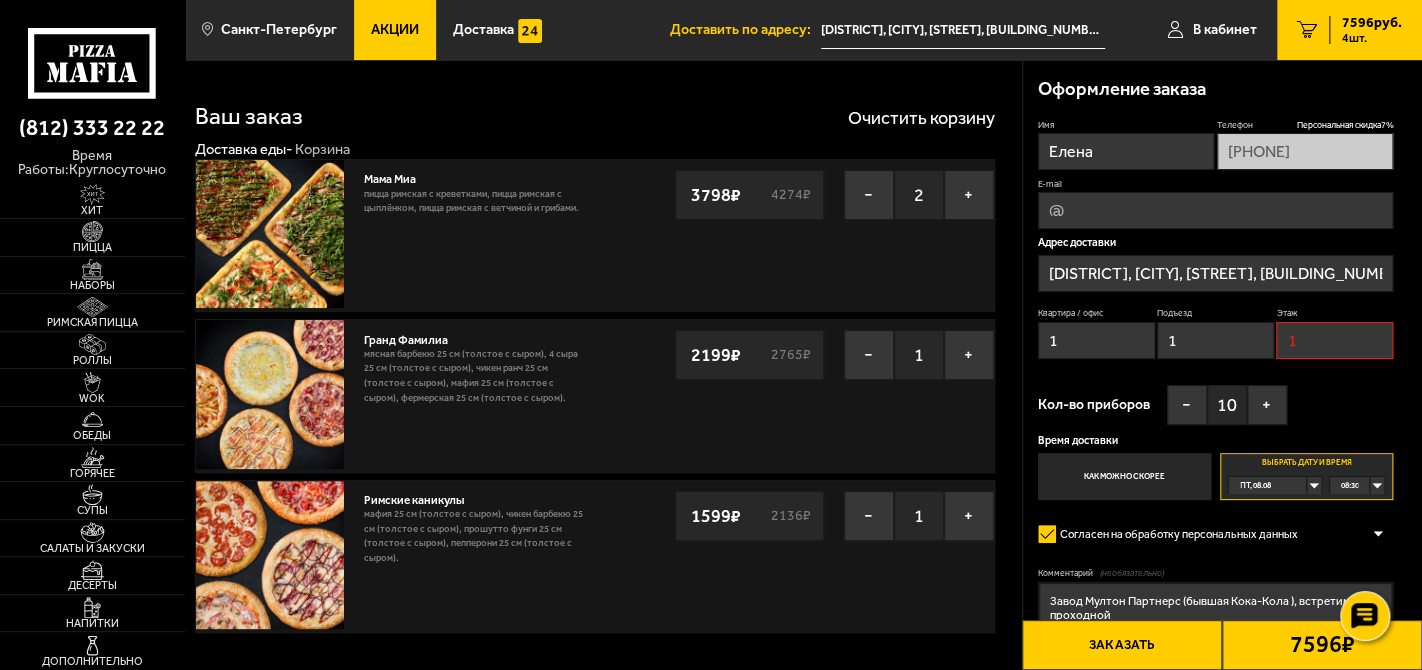 click on "1" at bounding box center [1334, 340] 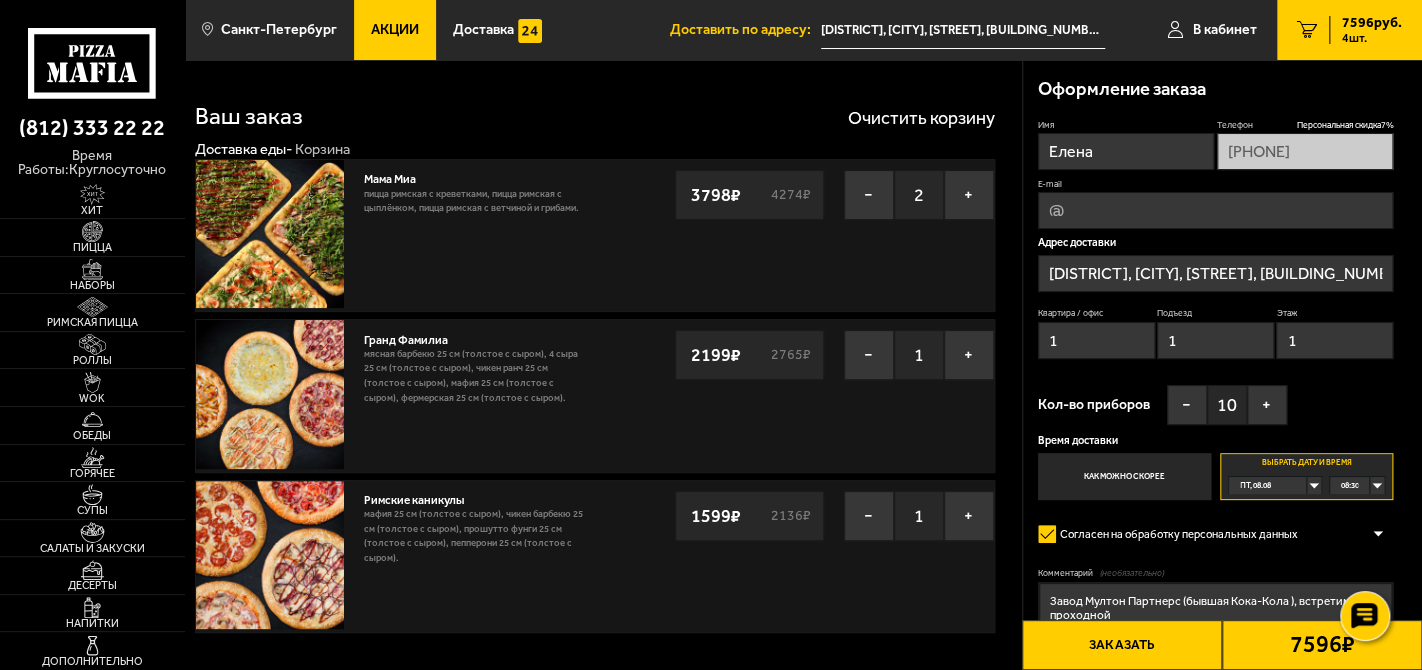 type on "1" 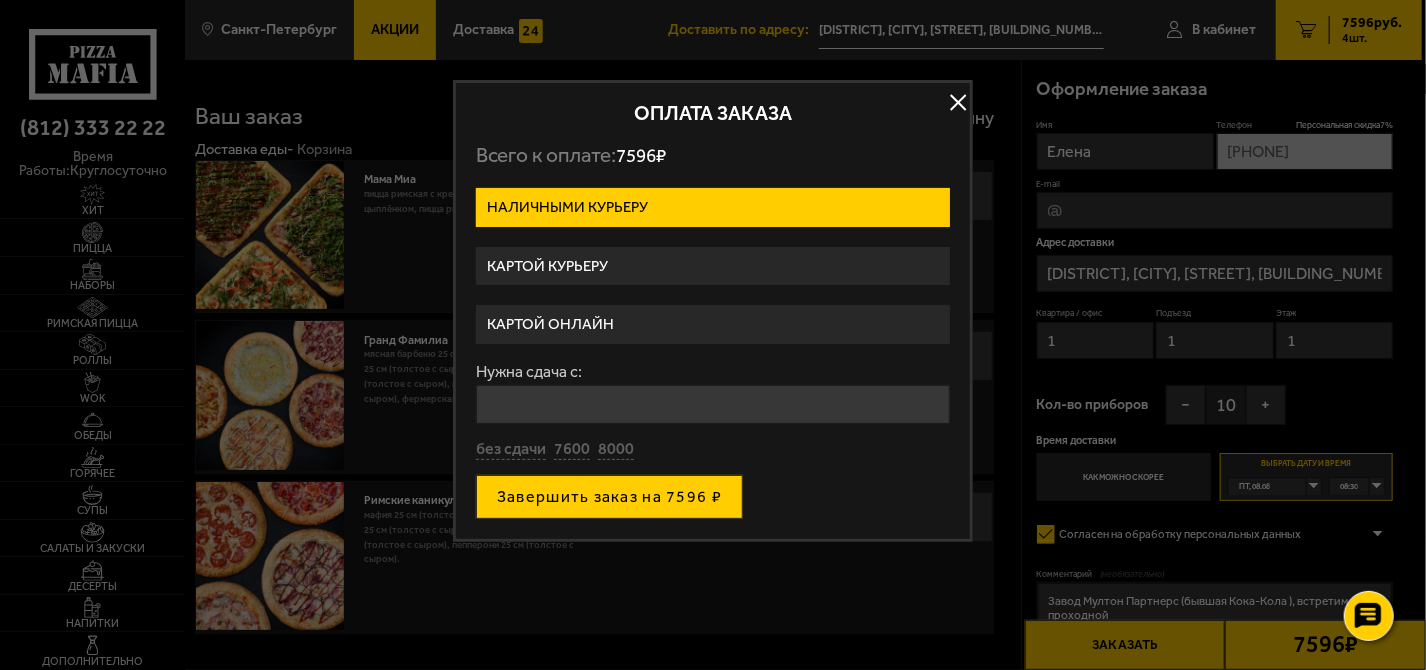click on "Завершить заказ на 7596 ₽" at bounding box center (609, 497) 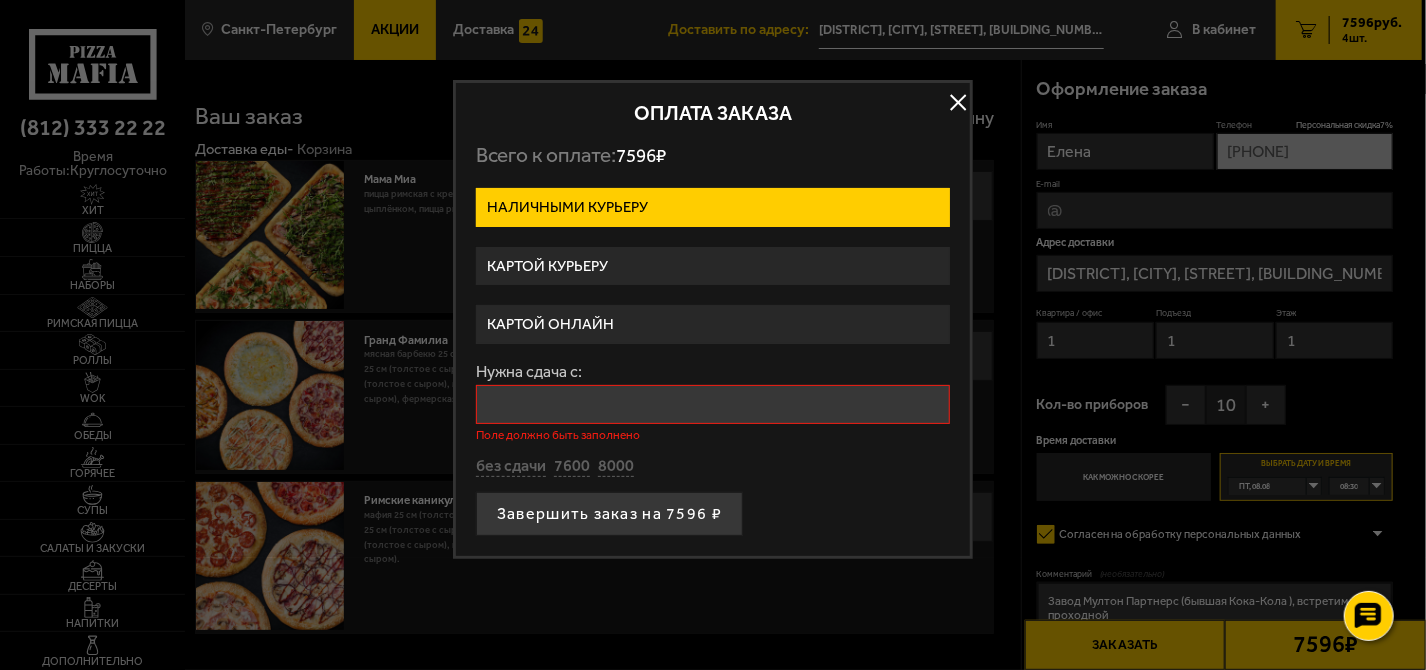 click on "Нужна сдача с:" at bounding box center [713, 404] 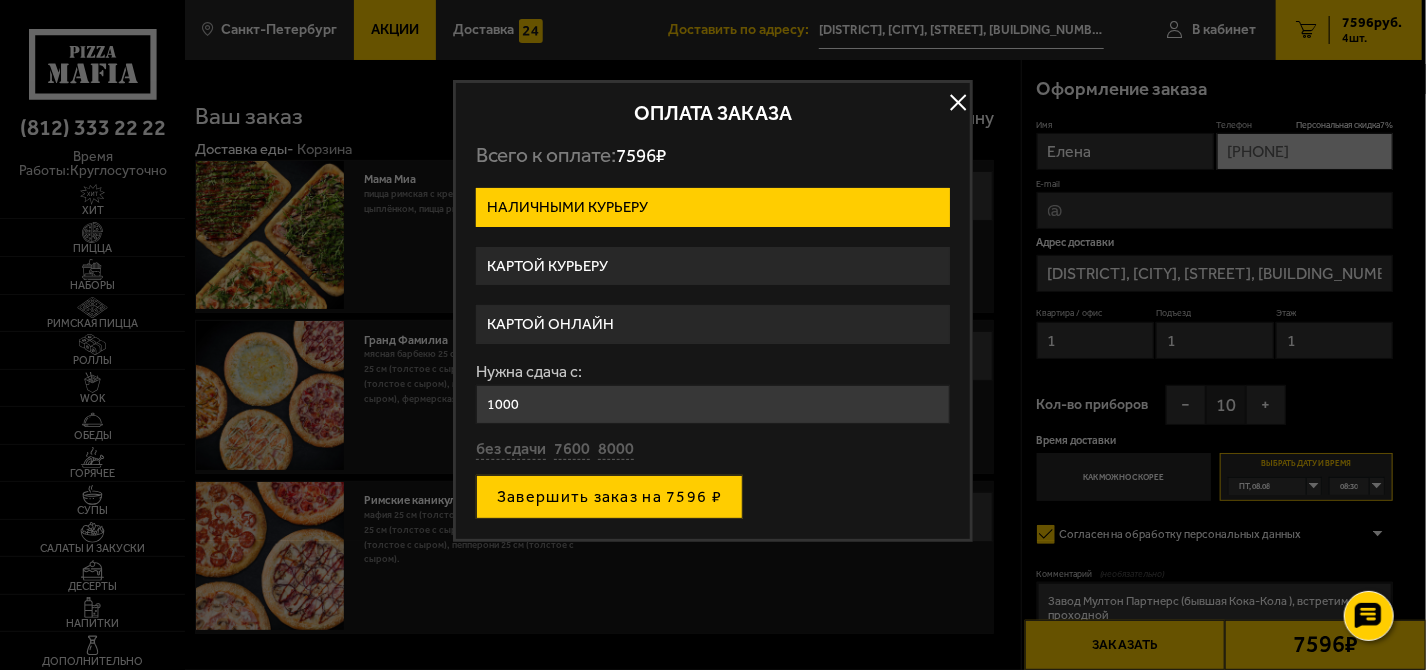 type on "1000" 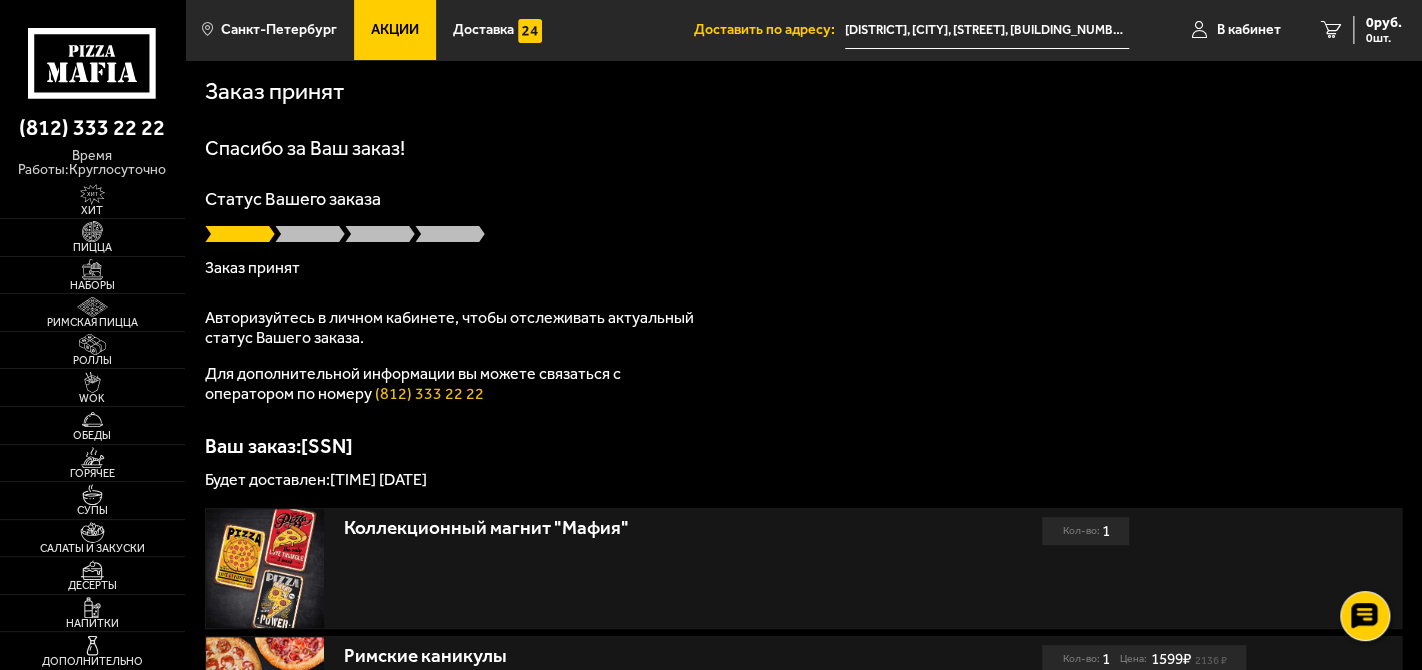 scroll, scrollTop: 200, scrollLeft: 0, axis: vertical 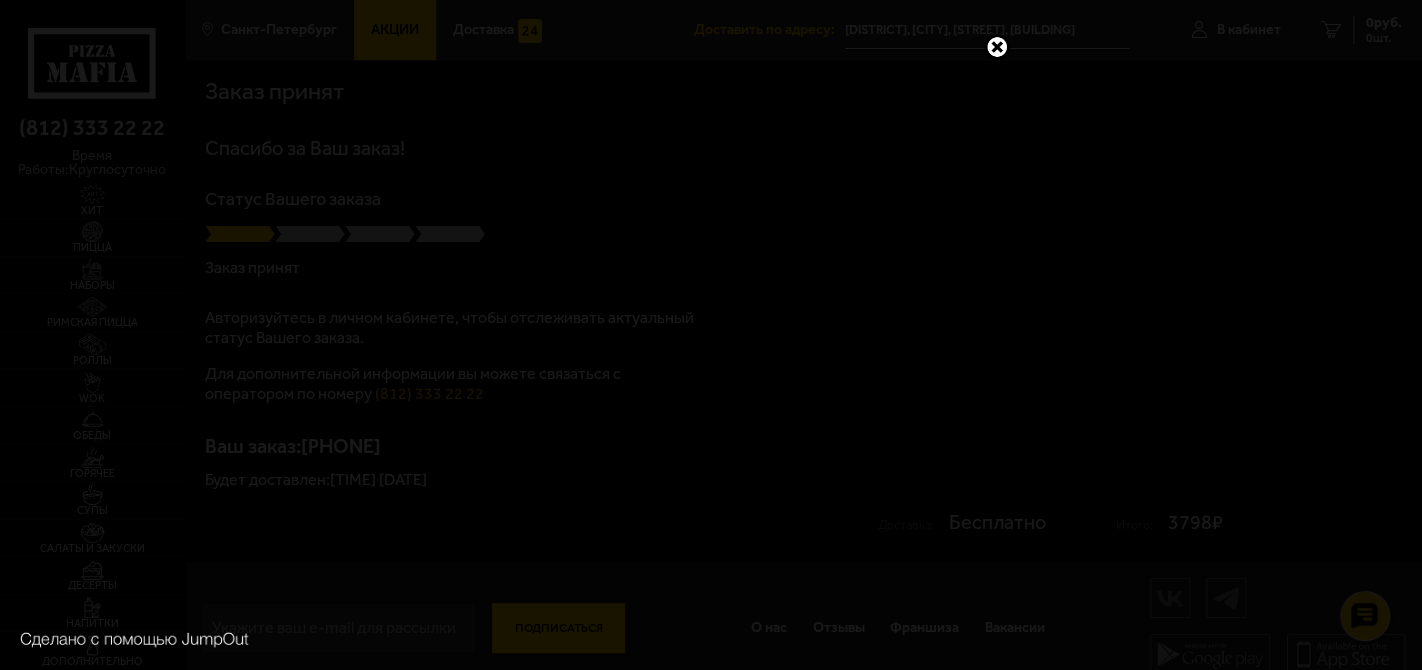 click at bounding box center [997, 47] 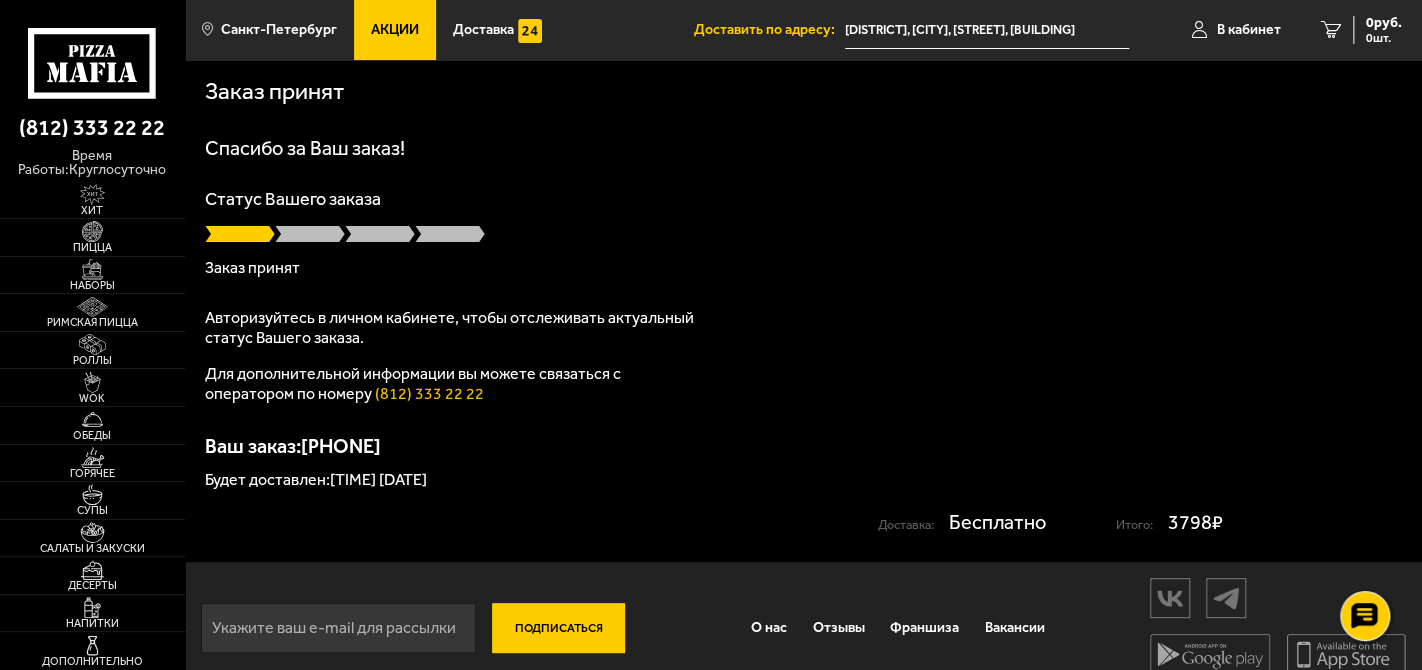 click on "Заказ принят" at bounding box center [803, 268] 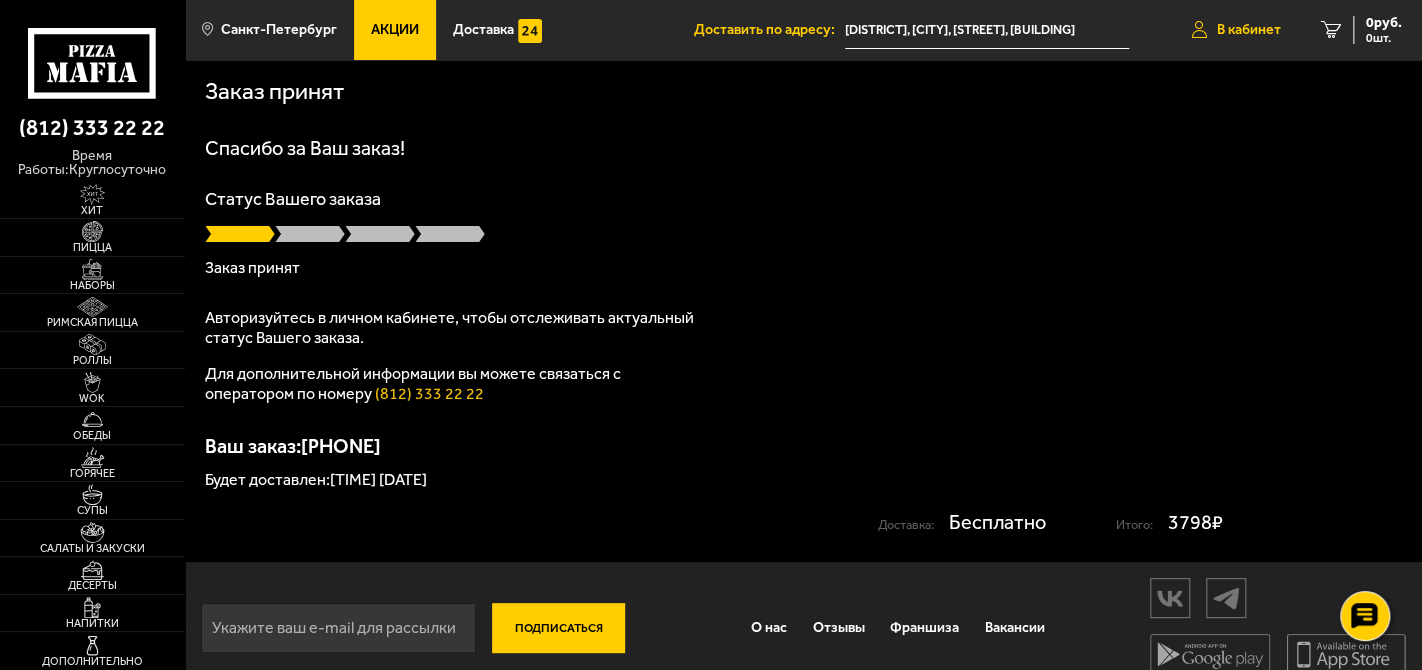 click on "В кабинет" at bounding box center [1249, 30] 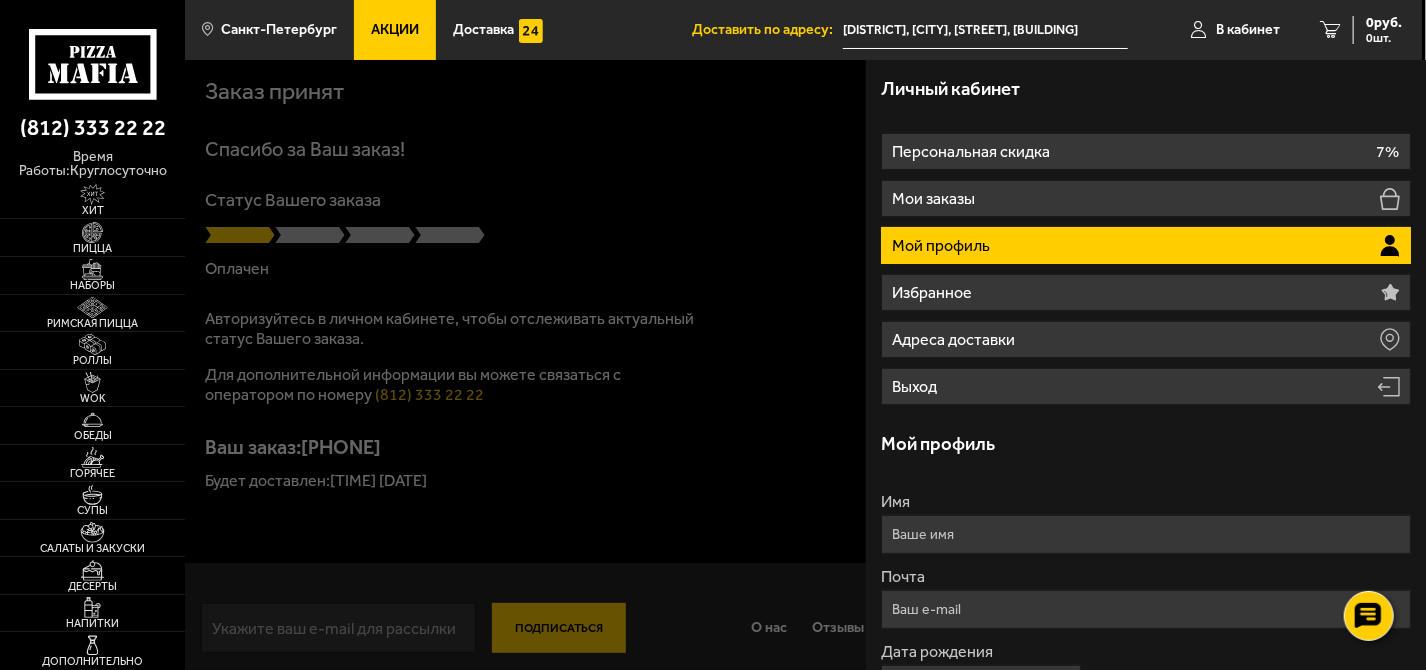 click on "Мой профиль" at bounding box center [1146, 245] 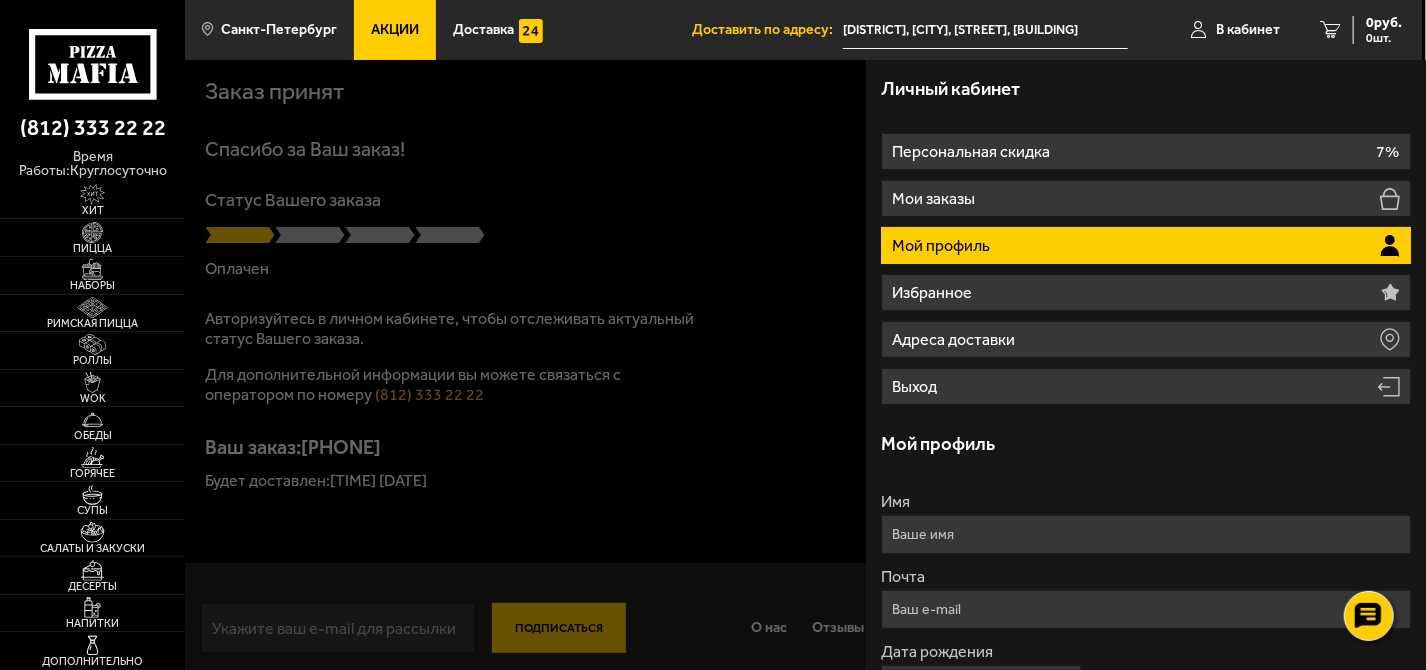 click on "Мой профиль" at bounding box center [1146, 444] 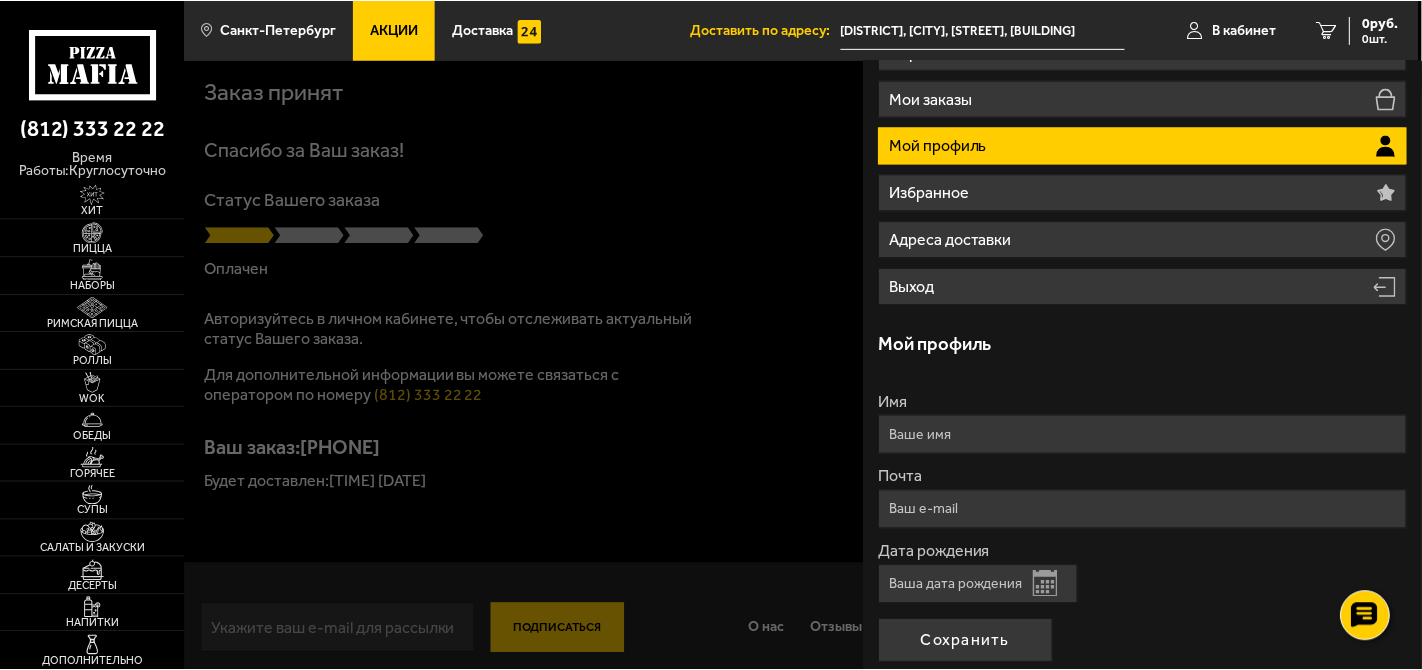 scroll, scrollTop: 272, scrollLeft: 0, axis: vertical 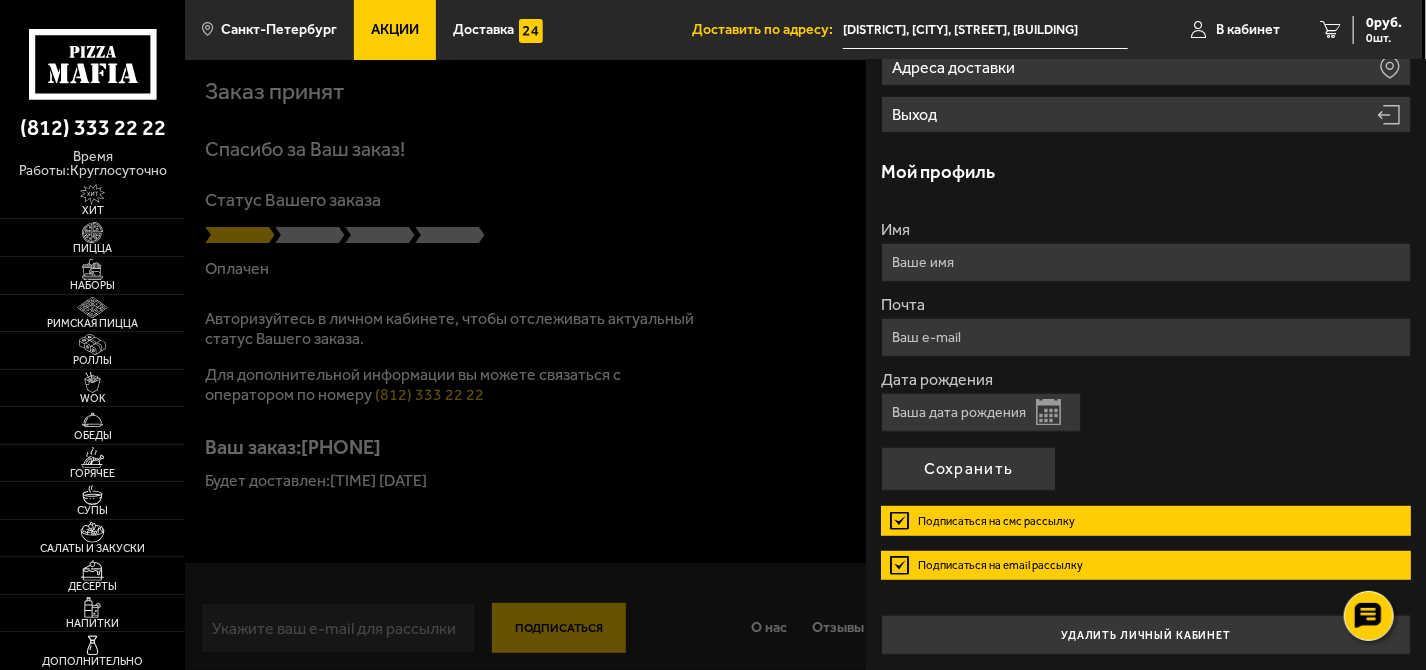click at bounding box center (898, 395) 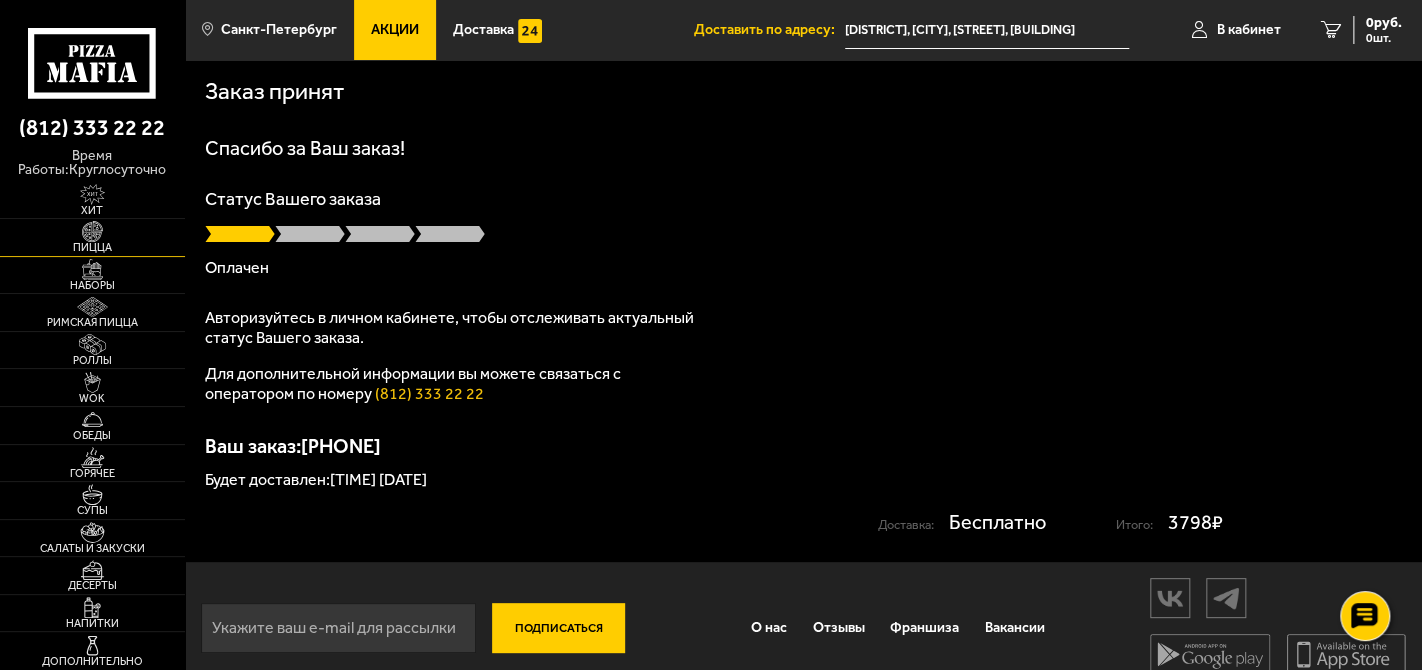 click on "Пицца" at bounding box center [92, 247] 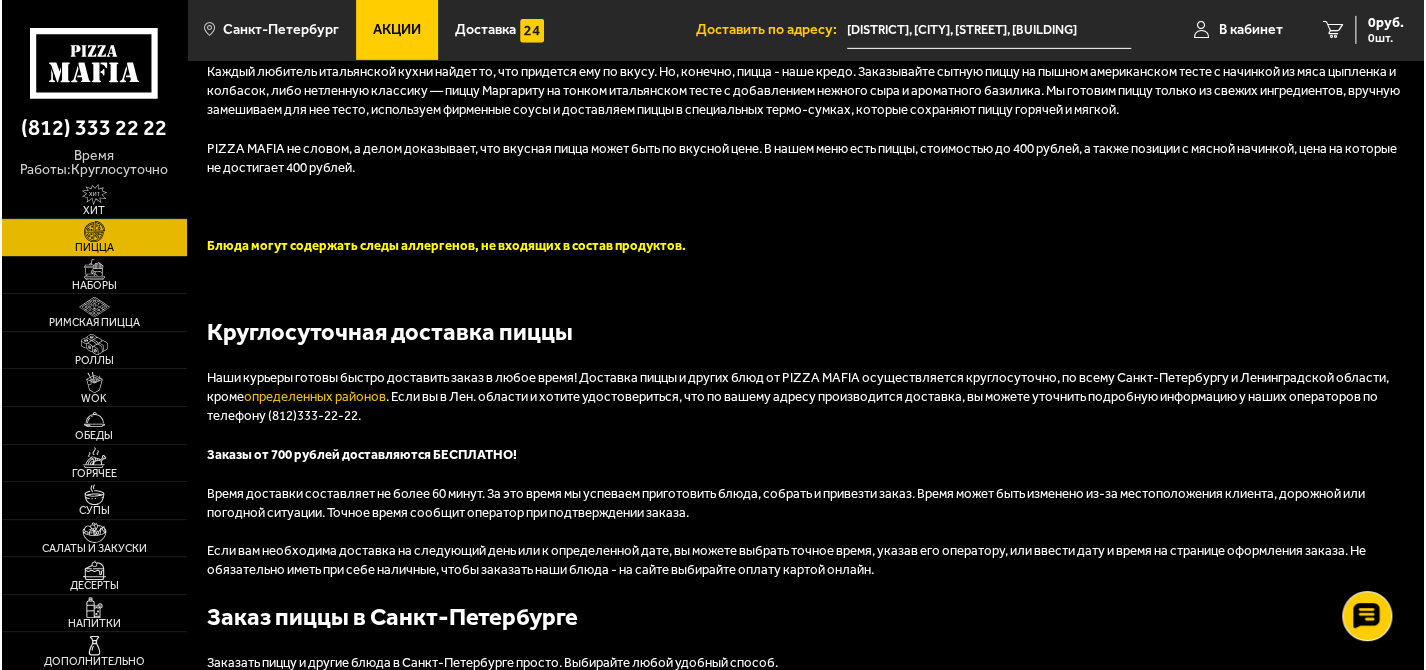 scroll, scrollTop: 3446, scrollLeft: 0, axis: vertical 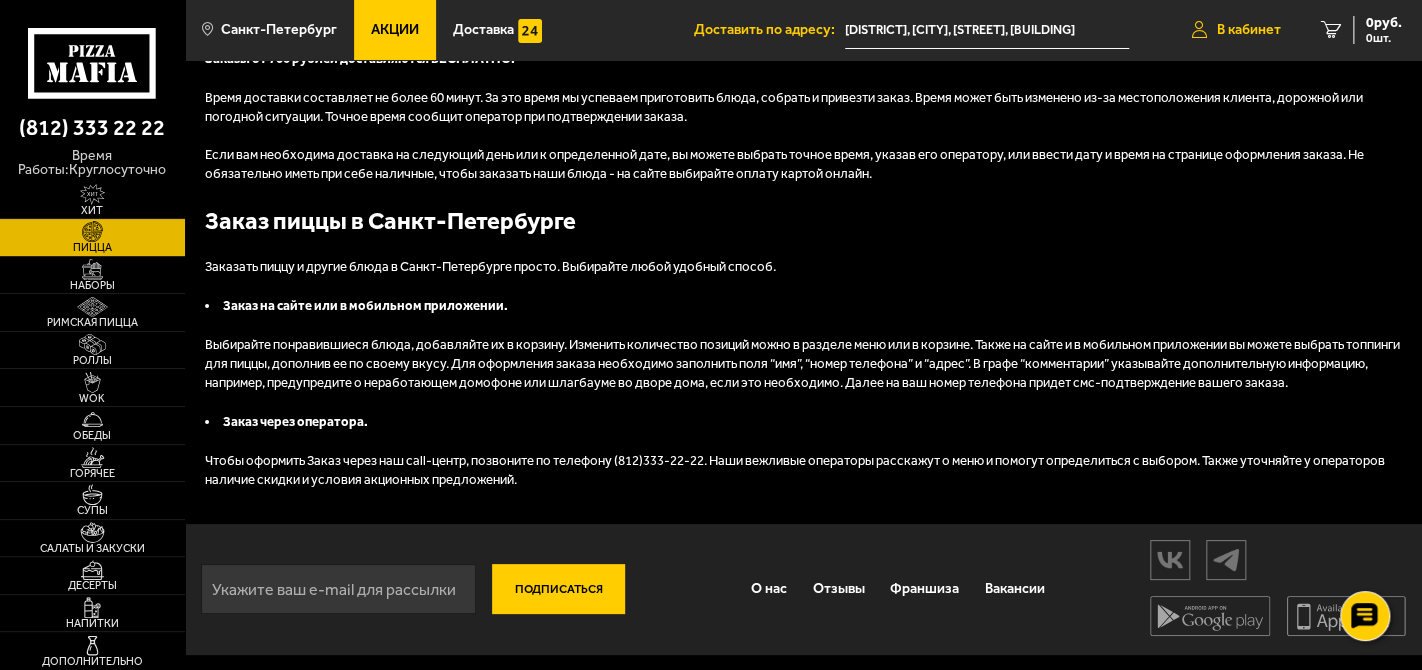 click on "В кабинет" at bounding box center [1249, 30] 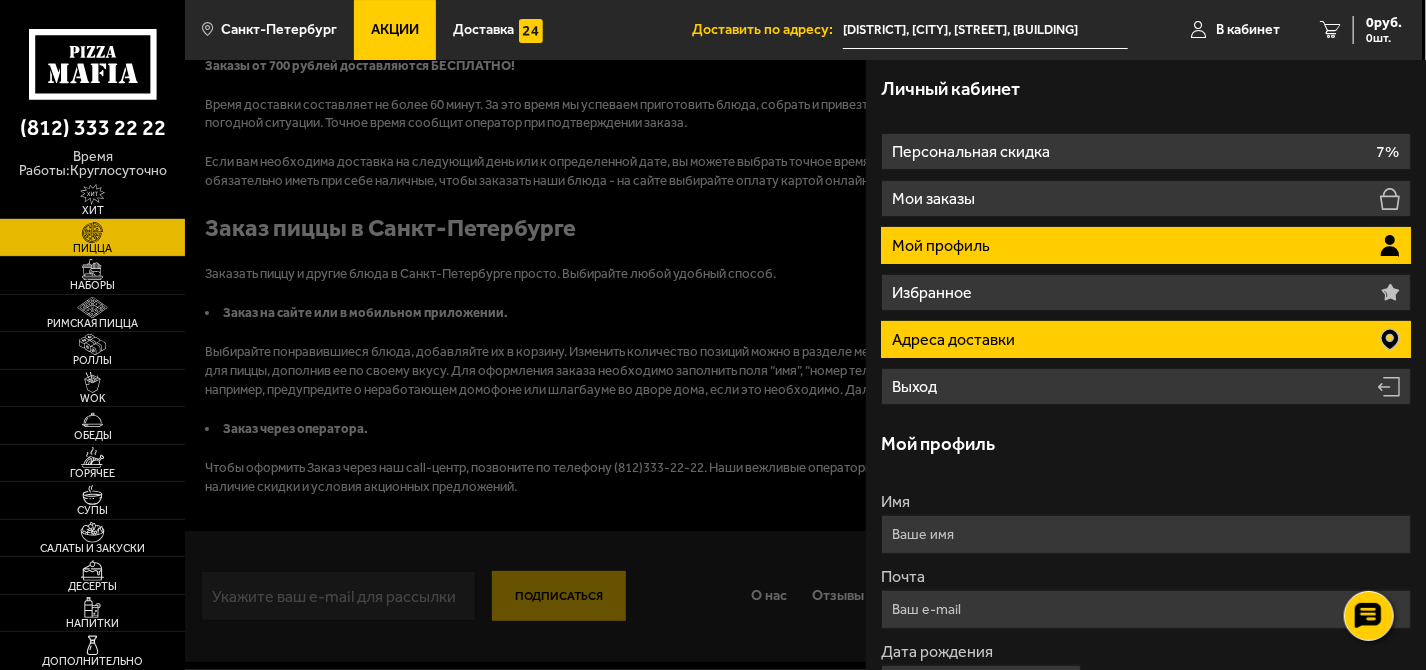 click on "Адреса доставки" at bounding box center [1146, 339] 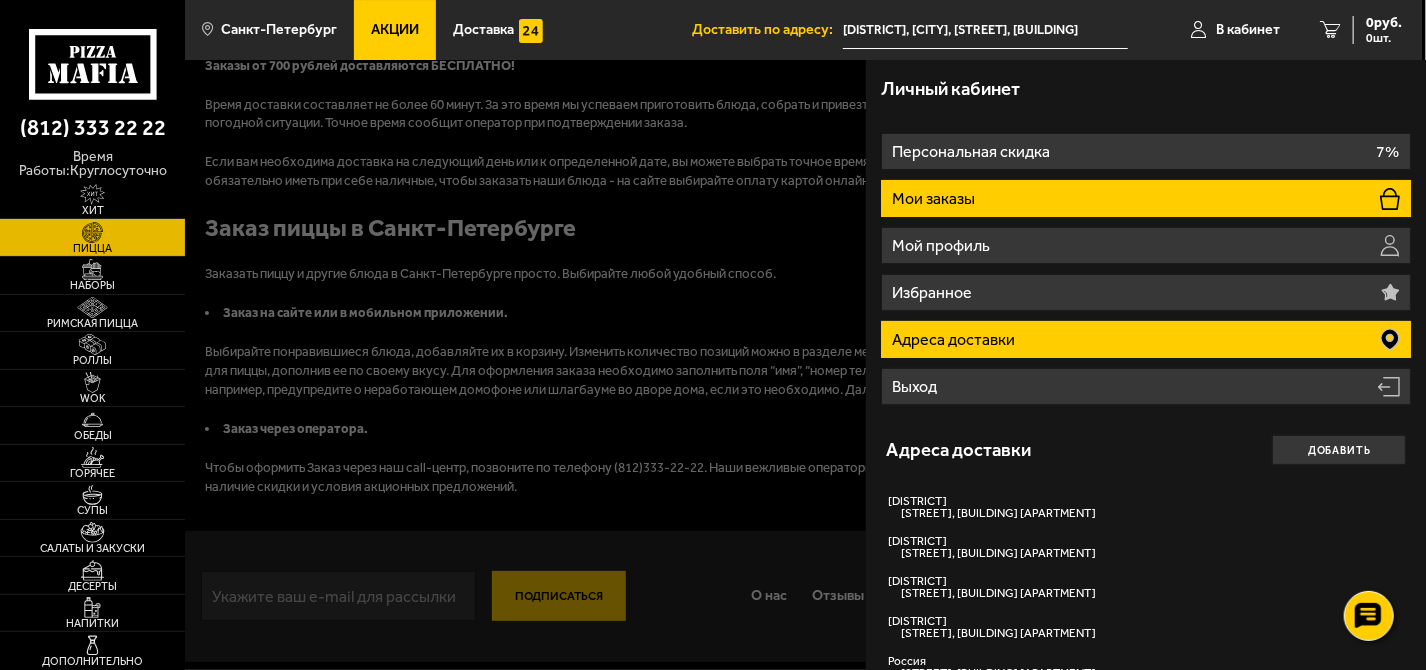 click on "Мои заказы" at bounding box center [935, 199] 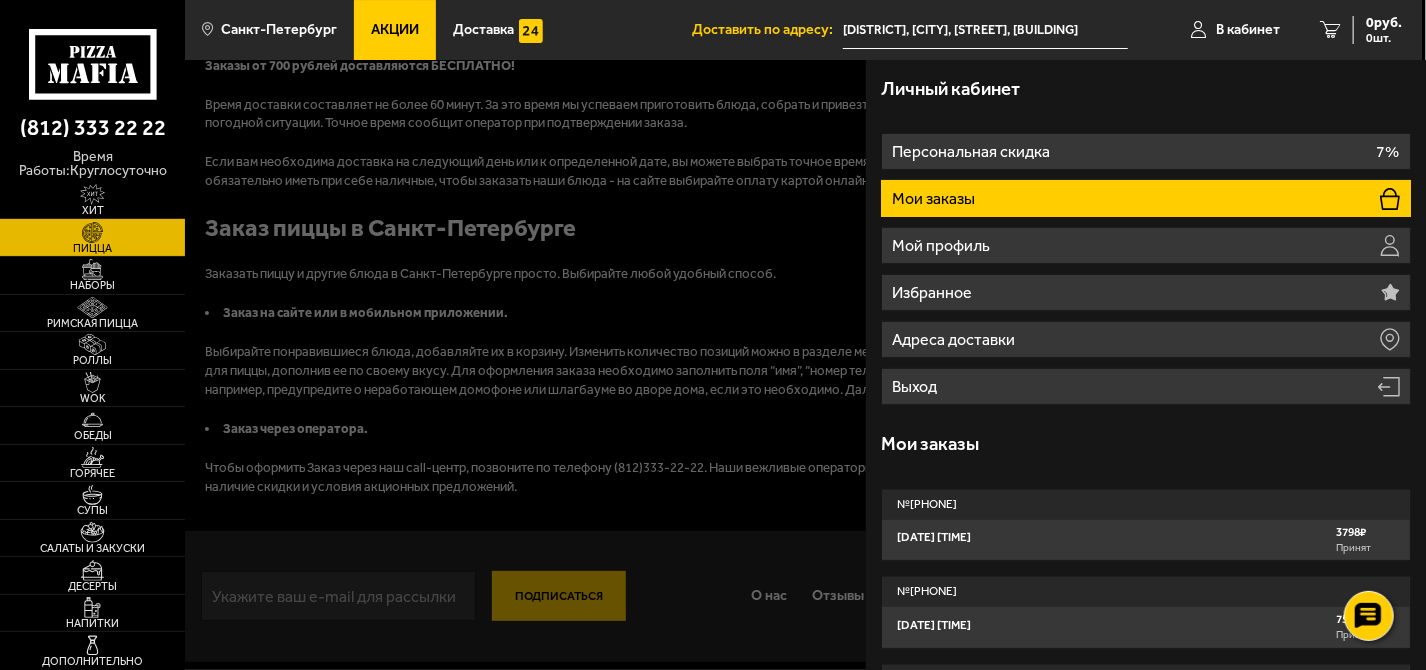 click on "Мои заказы" at bounding box center [1146, 198] 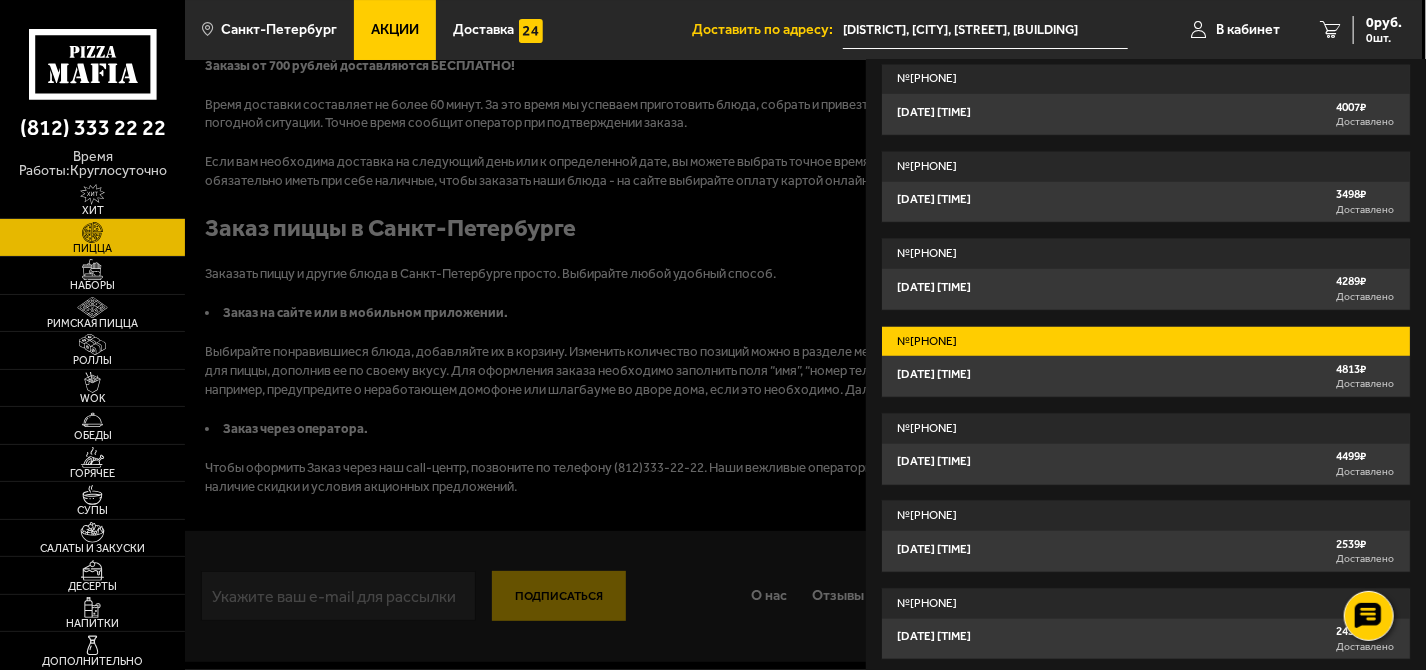 scroll, scrollTop: 0, scrollLeft: 0, axis: both 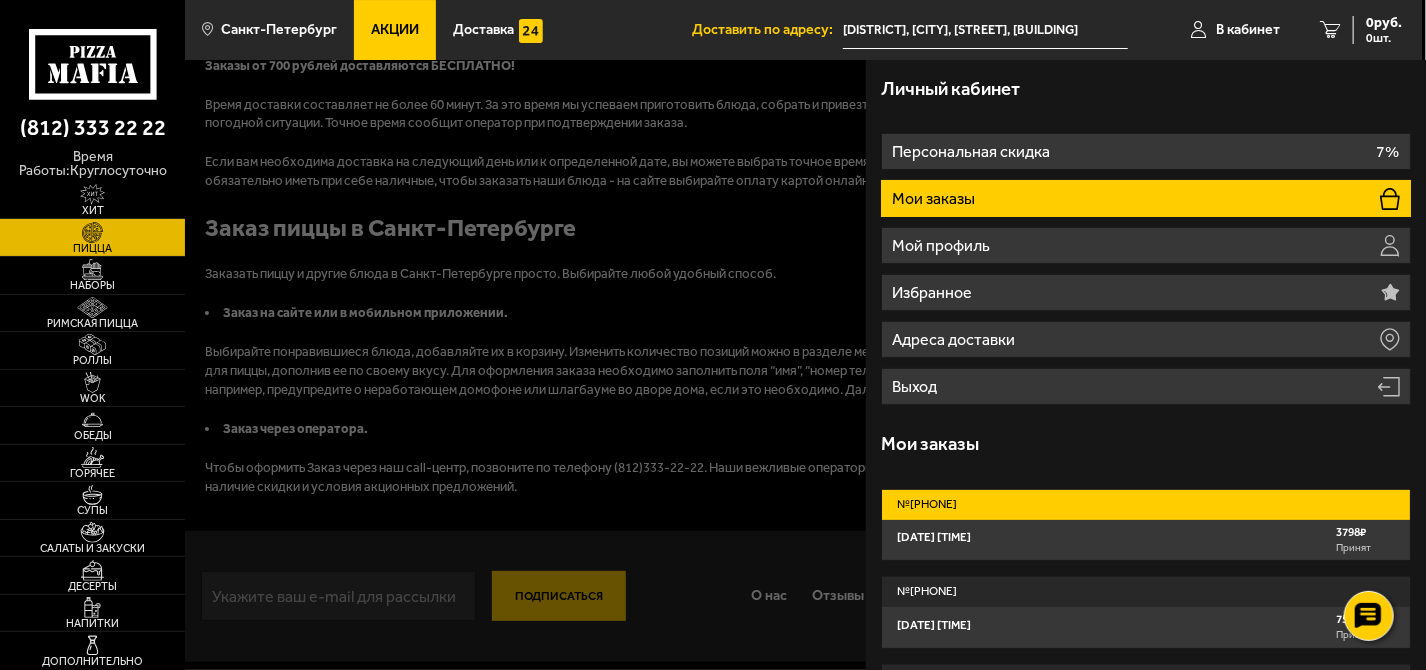 click on "6 августа 2025 г. 10:44" at bounding box center (934, 538) 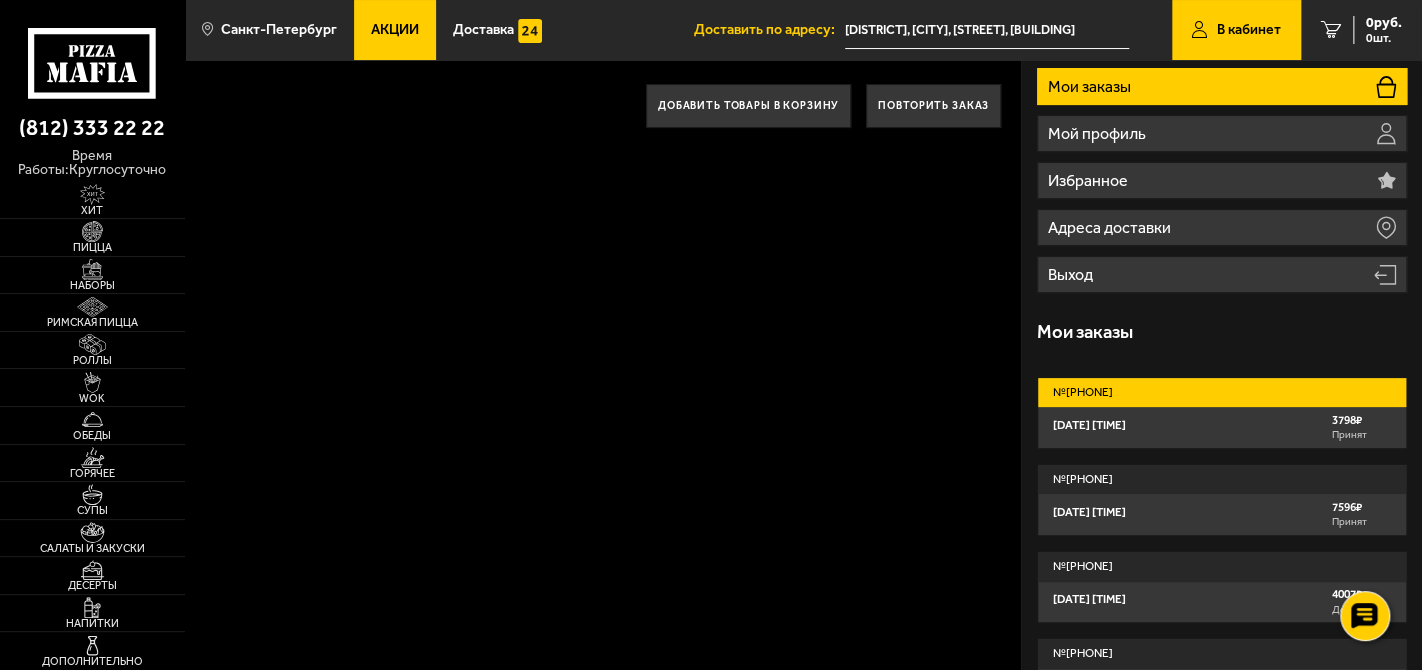scroll, scrollTop: 0, scrollLeft: 0, axis: both 